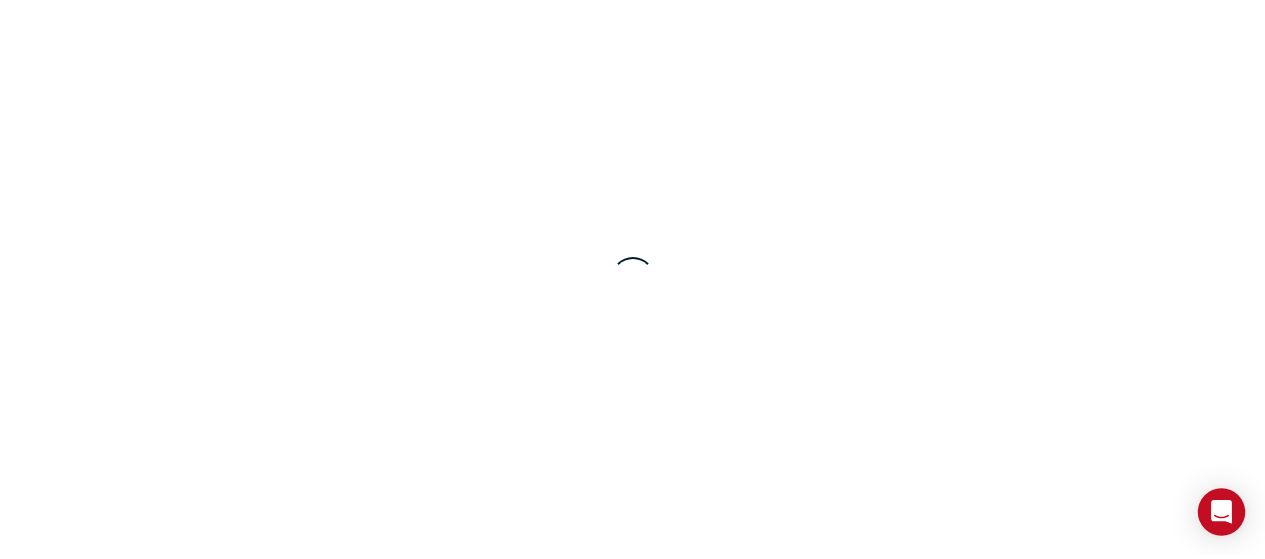 scroll, scrollTop: 0, scrollLeft: 0, axis: both 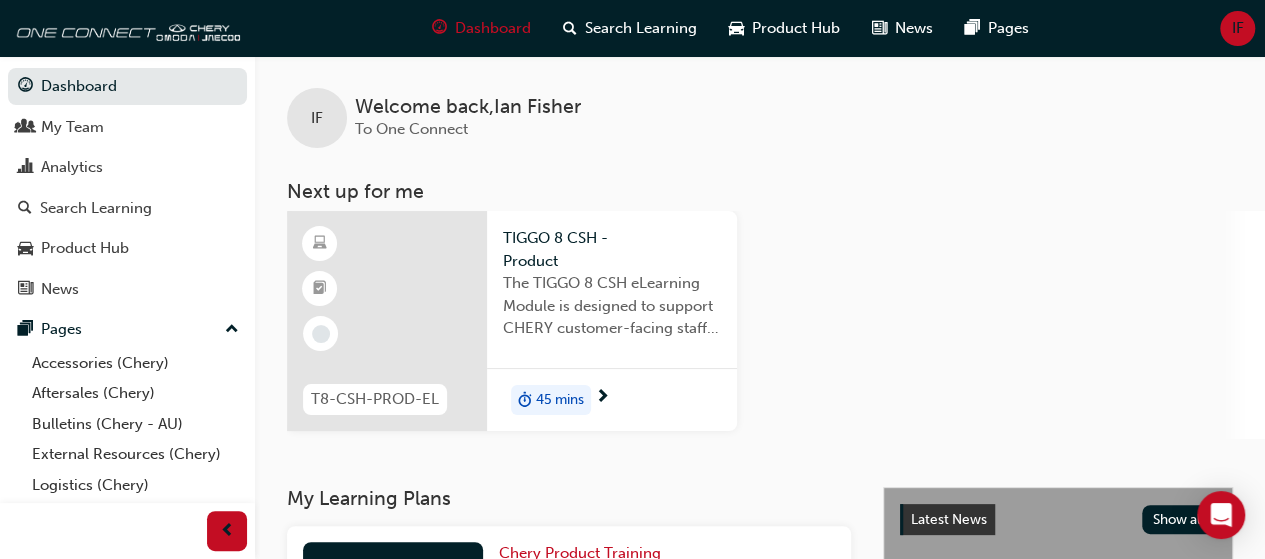 click on "45 mins" at bounding box center (560, 400) 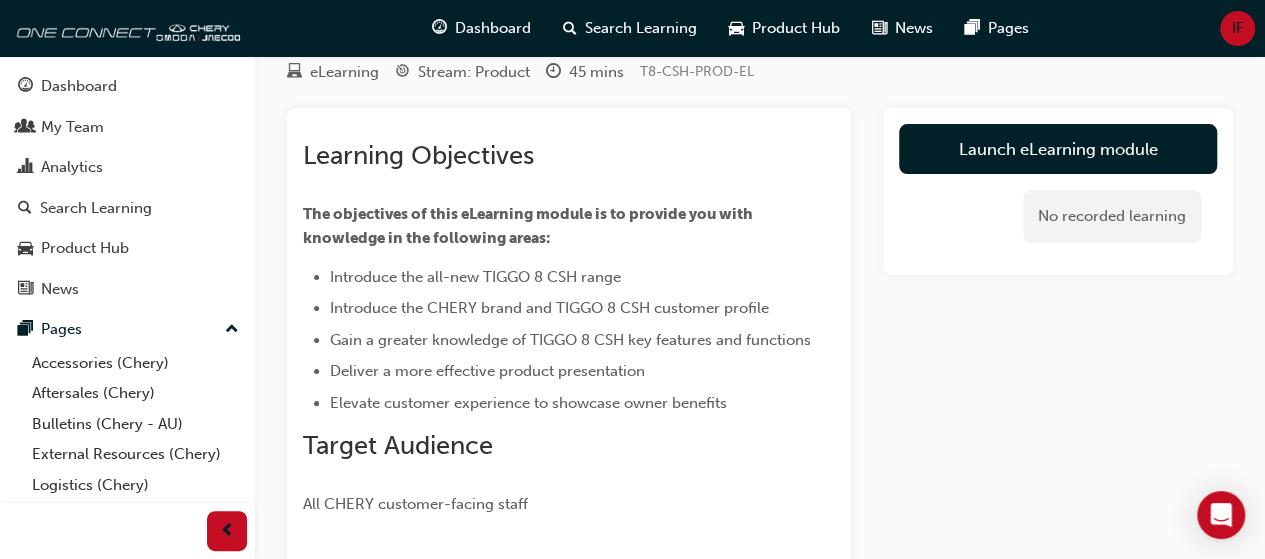 scroll, scrollTop: 100, scrollLeft: 0, axis: vertical 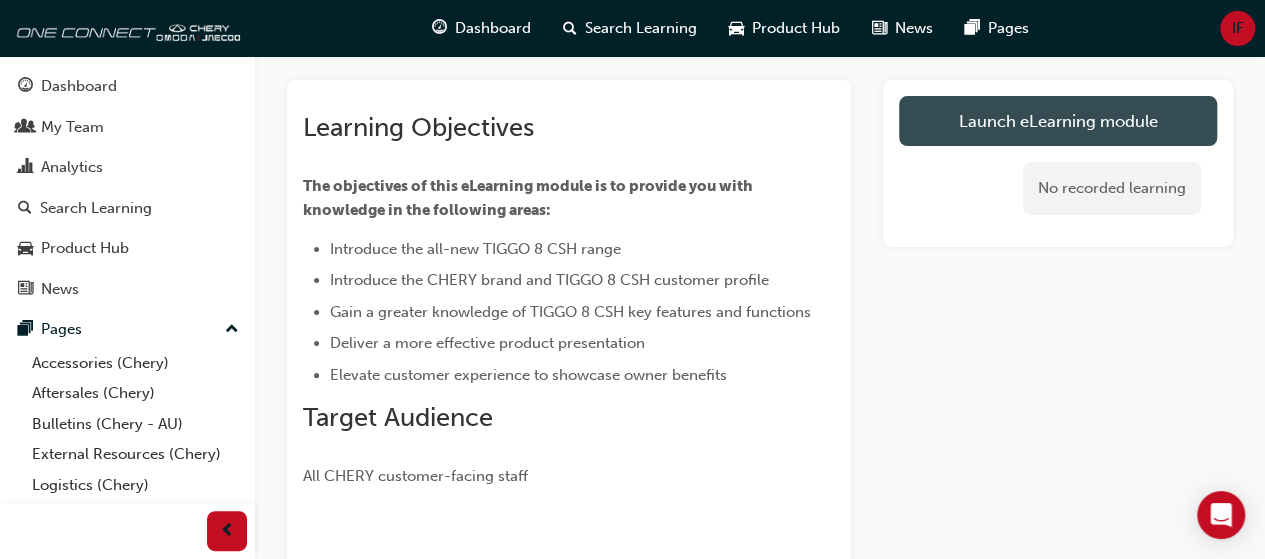click on "Launch eLearning module" at bounding box center [1058, 121] 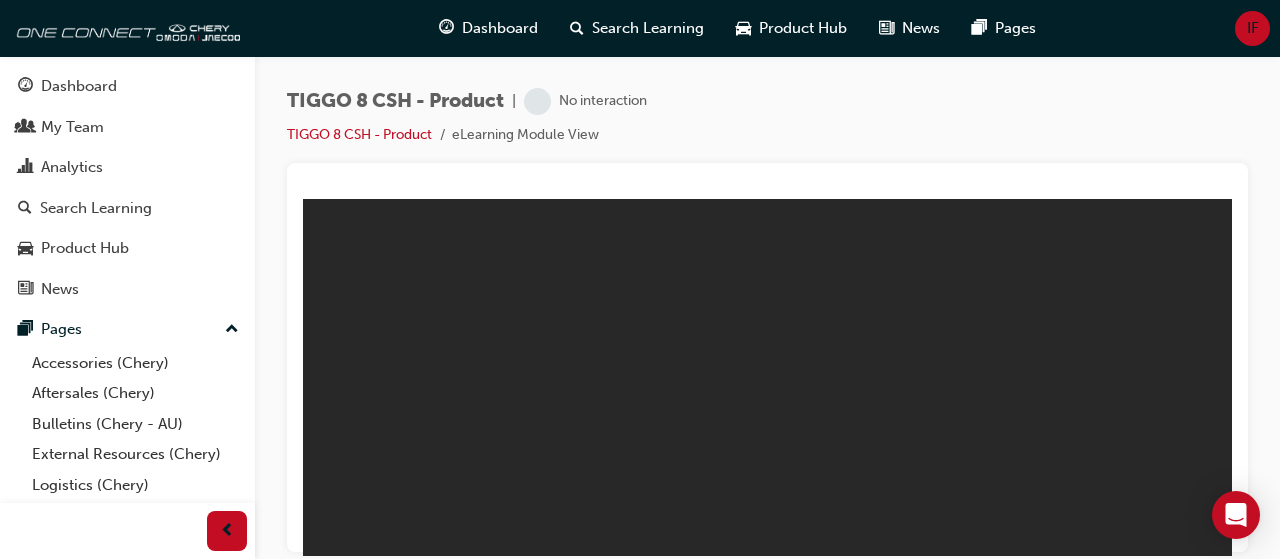 scroll, scrollTop: 0, scrollLeft: 0, axis: both 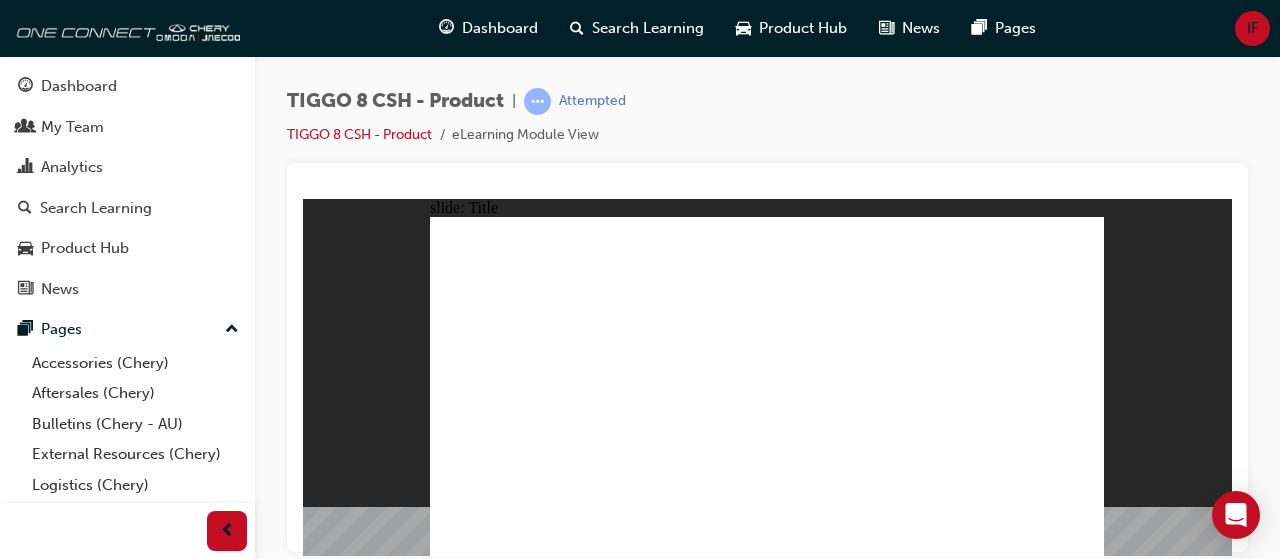 click on "TIGGO 8 CSH - Product | Attempted TIGGO 8 CSH - Product eLearning Module View" at bounding box center [767, 125] 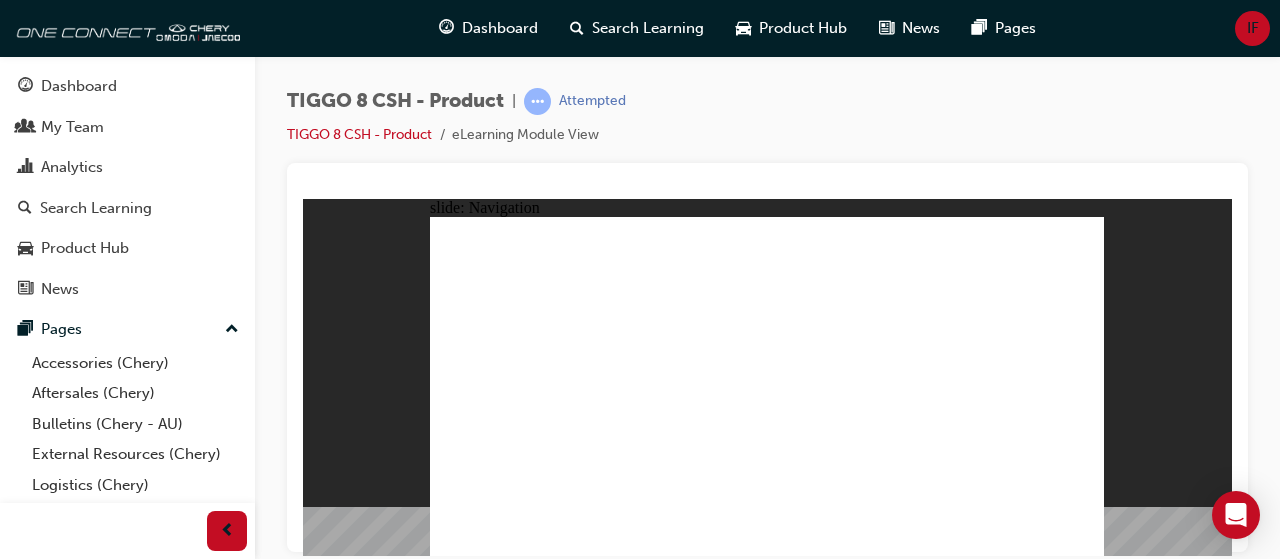 click 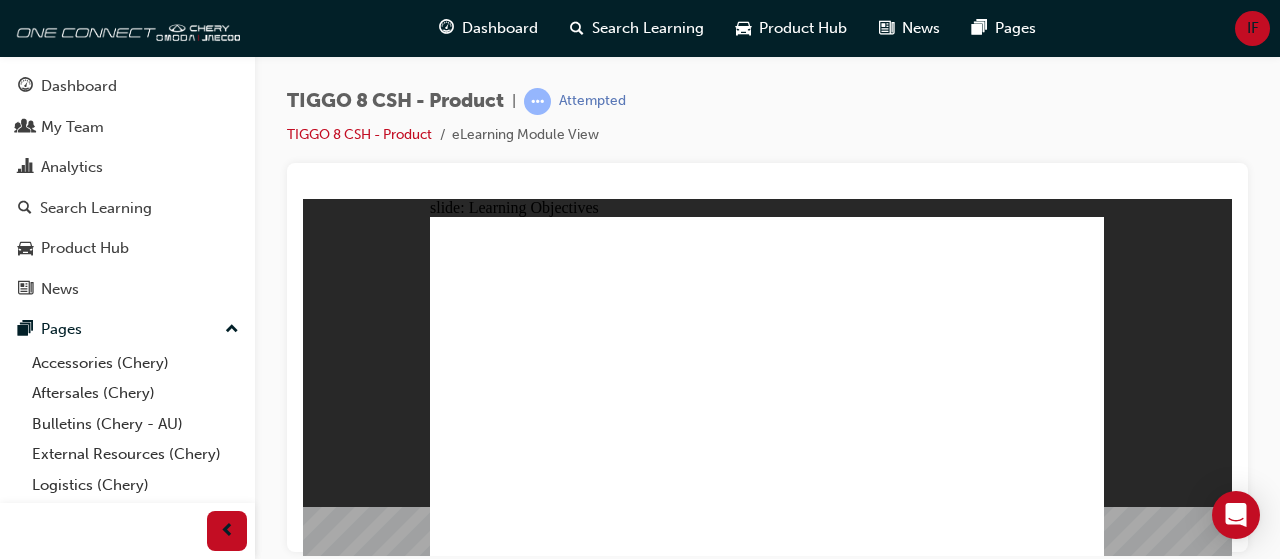 click 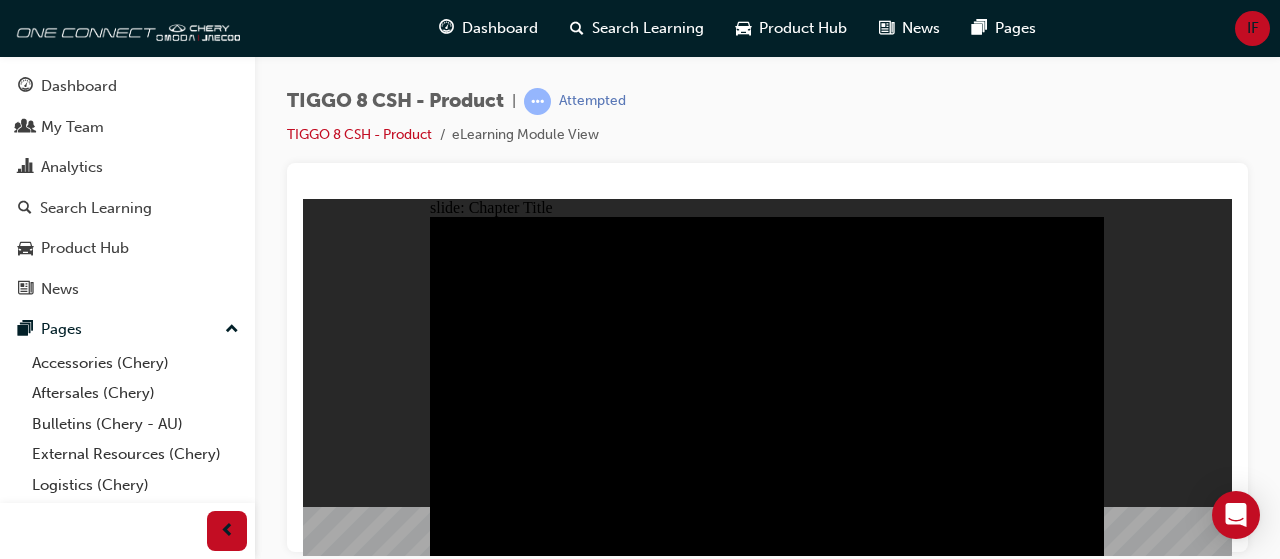 click 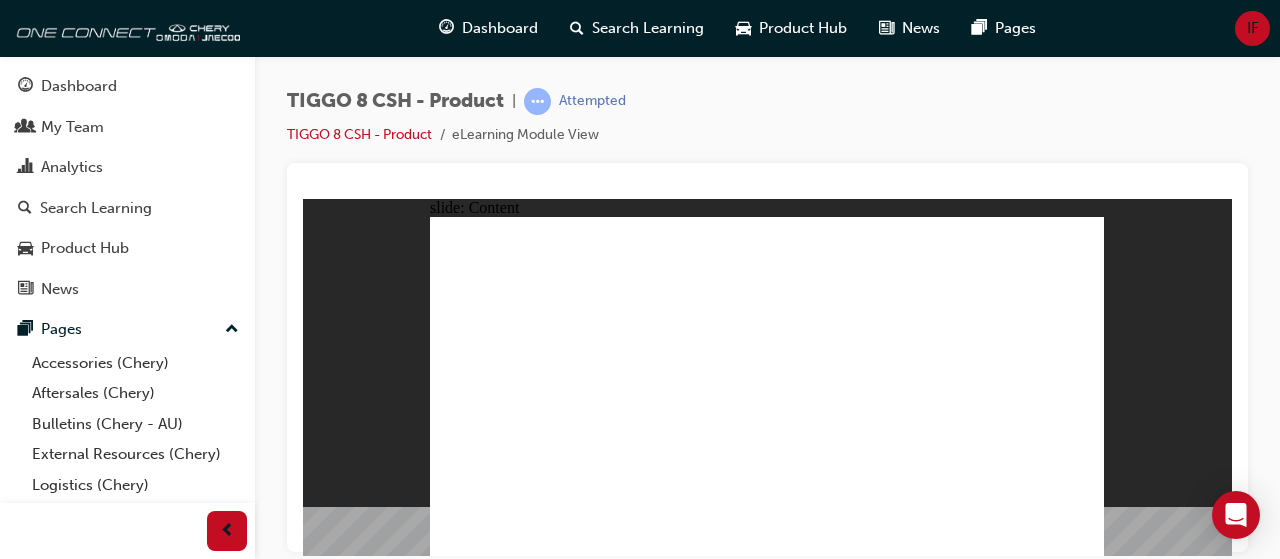 click 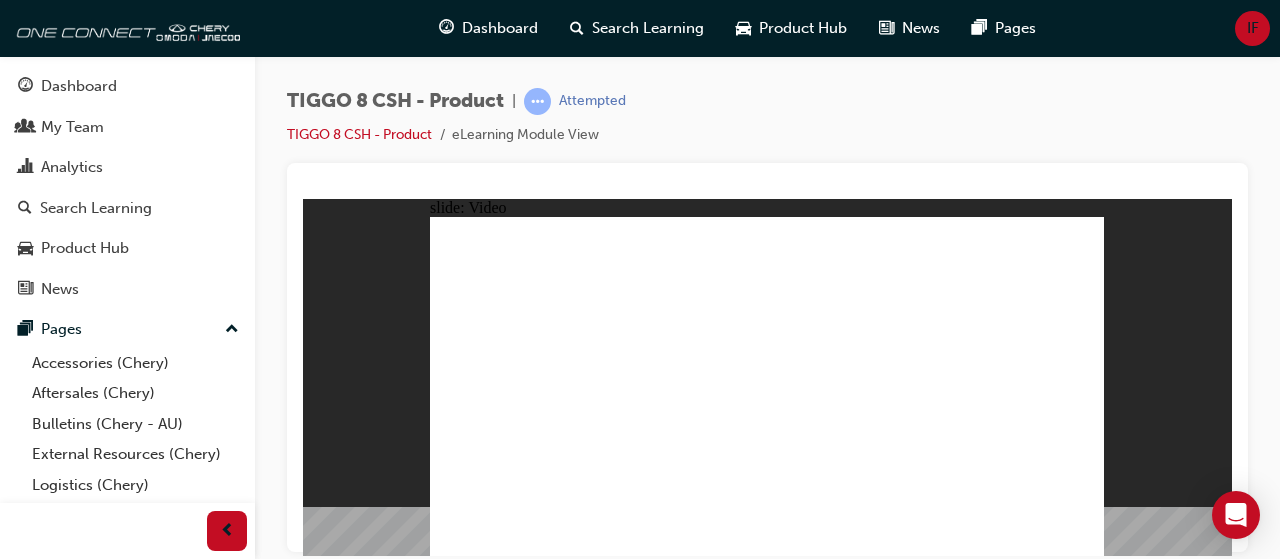 click 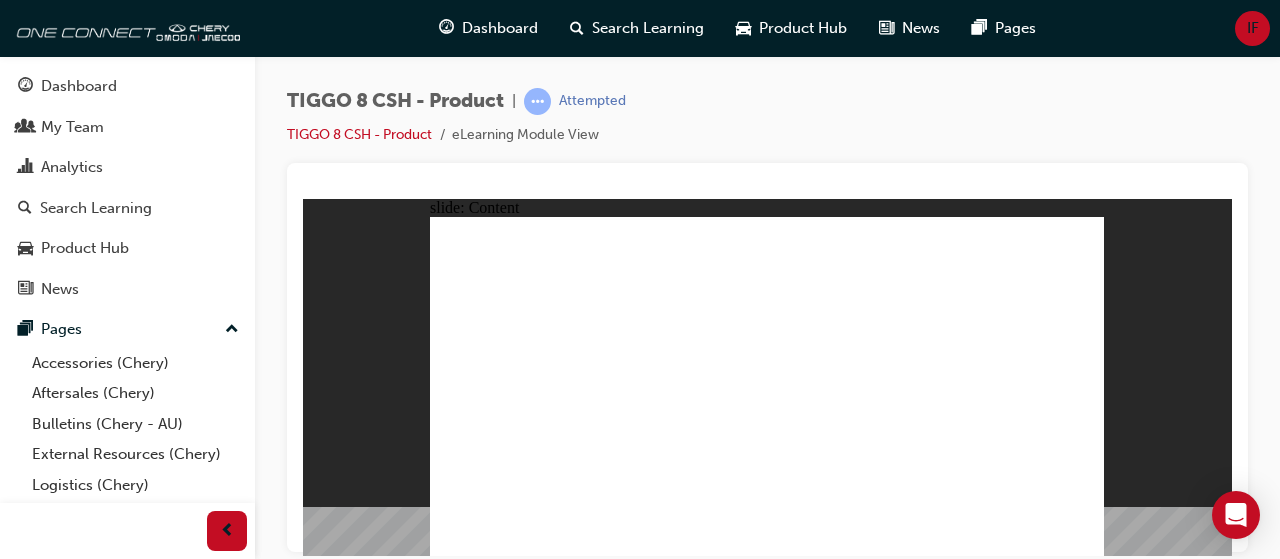 click 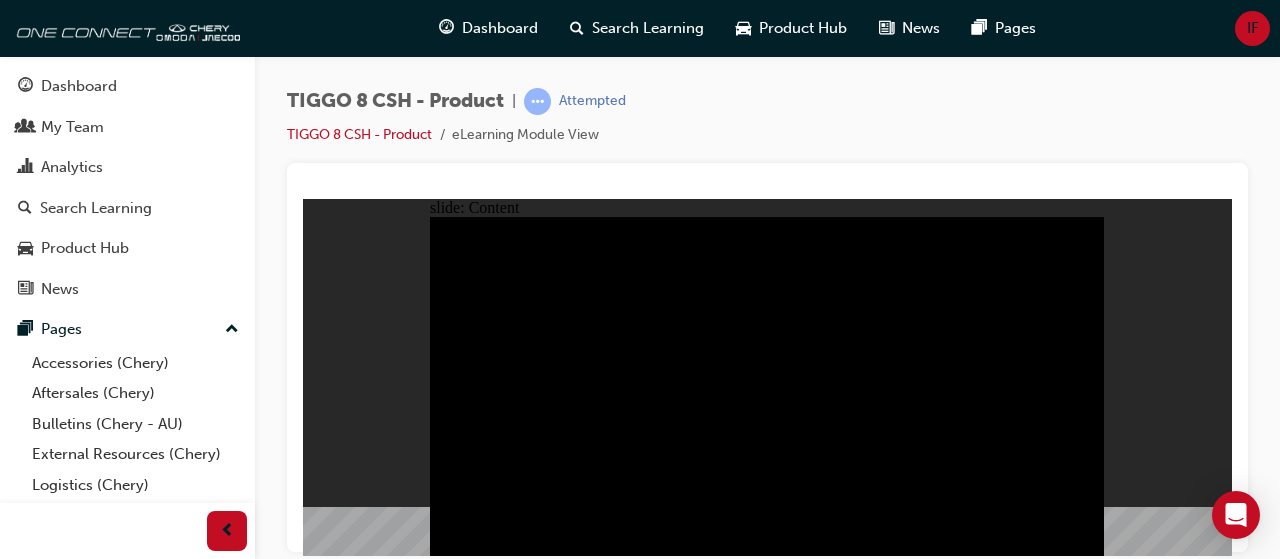 click 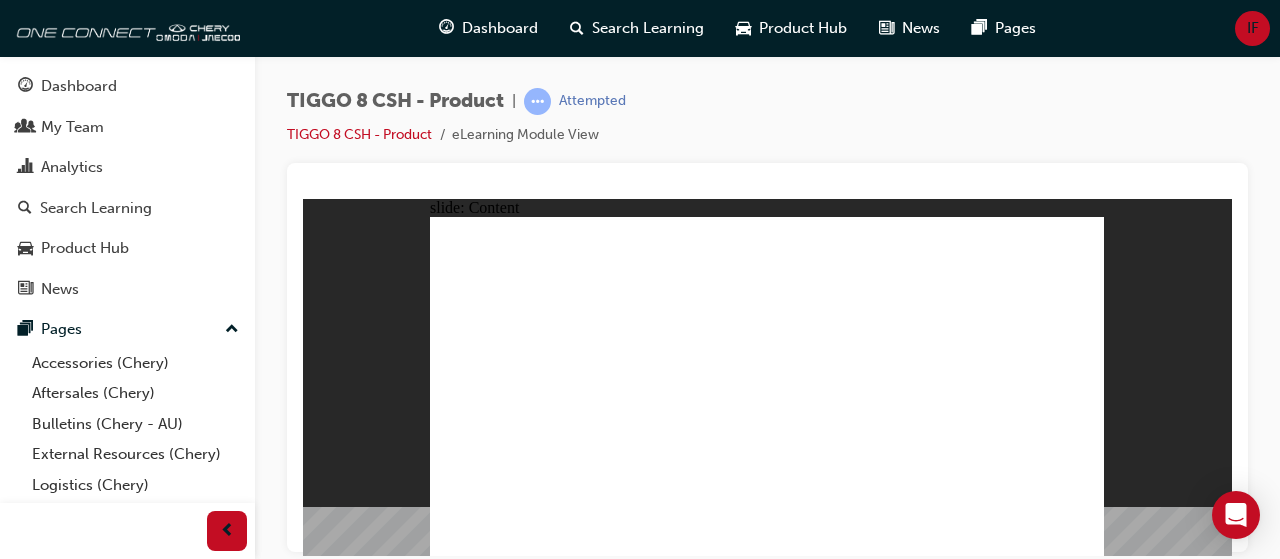 click 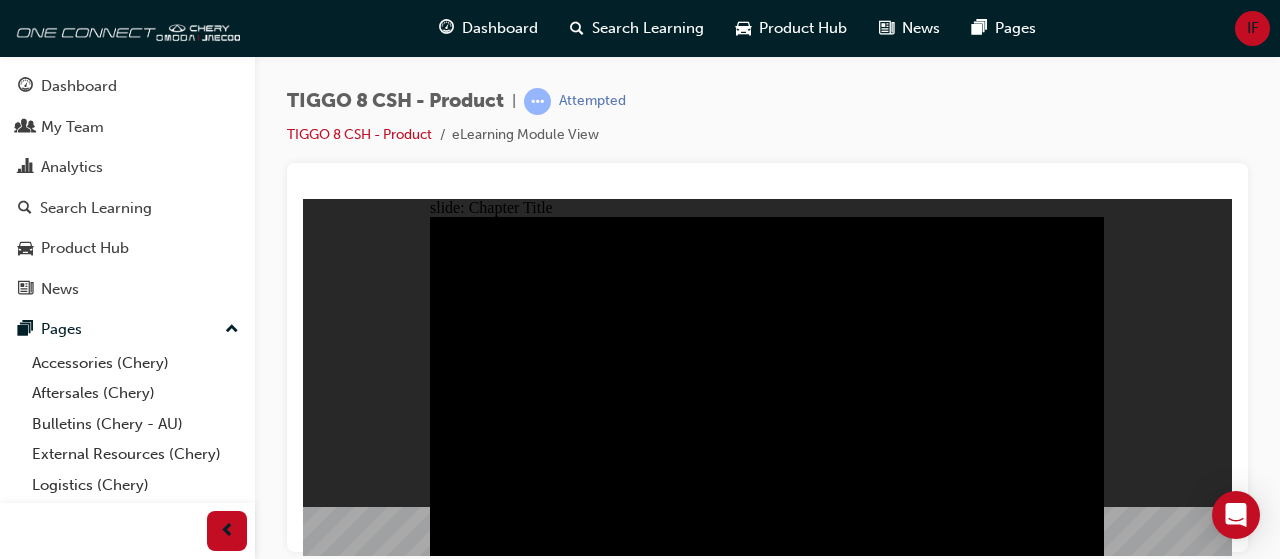 click 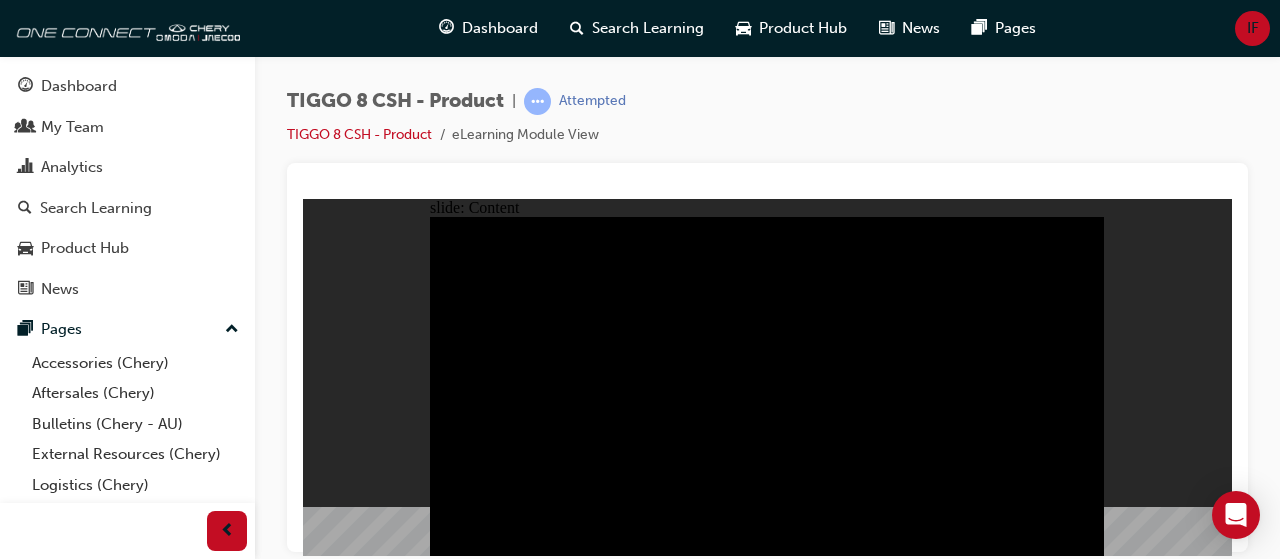 click 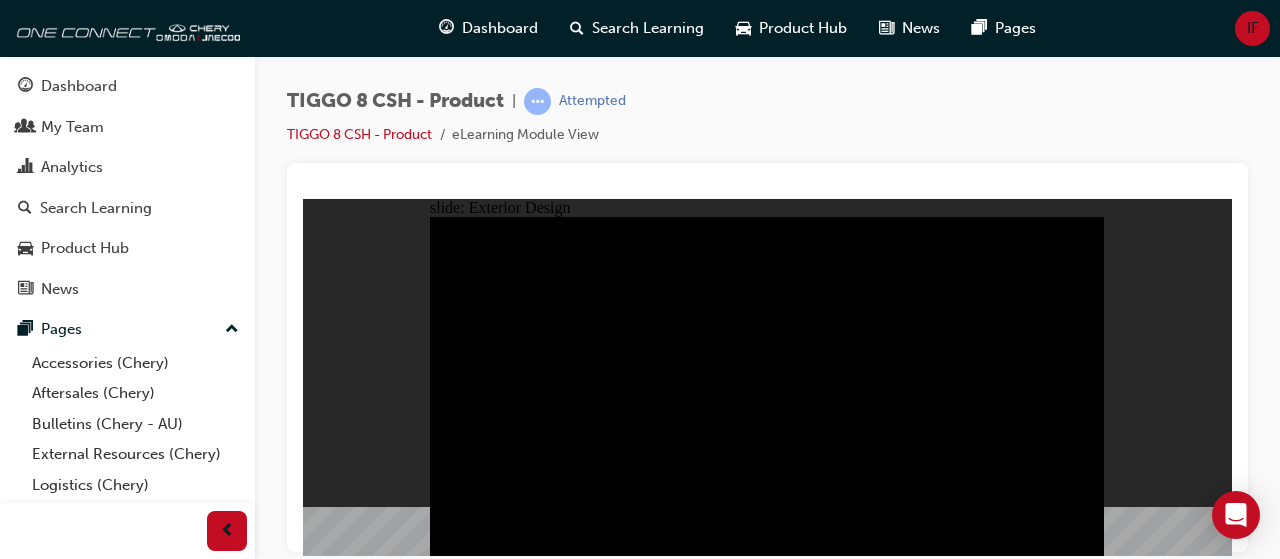 click 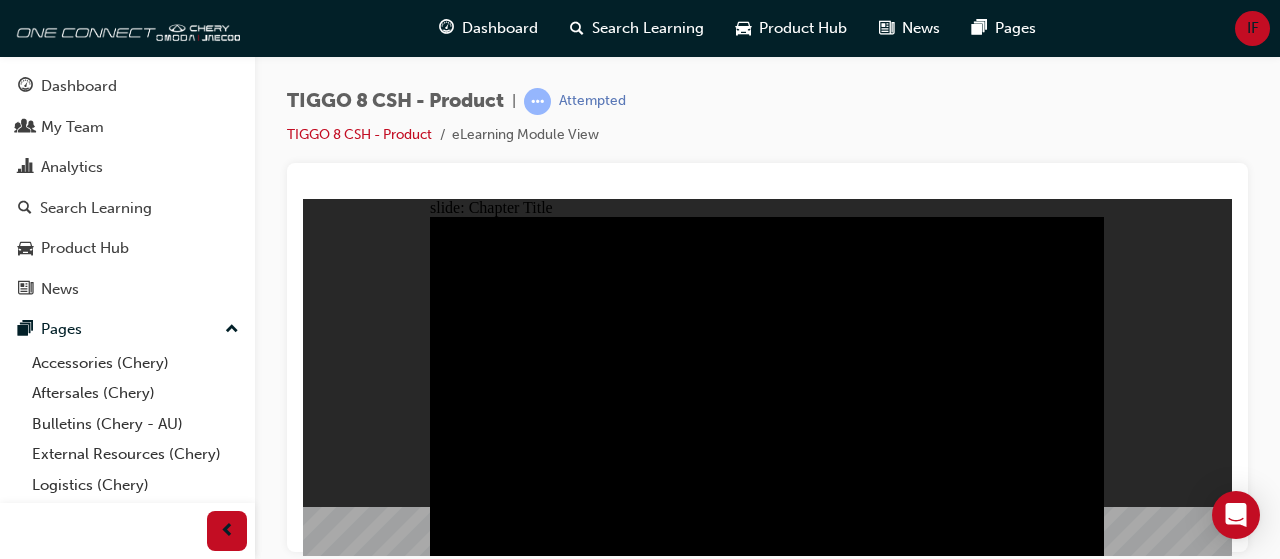 click 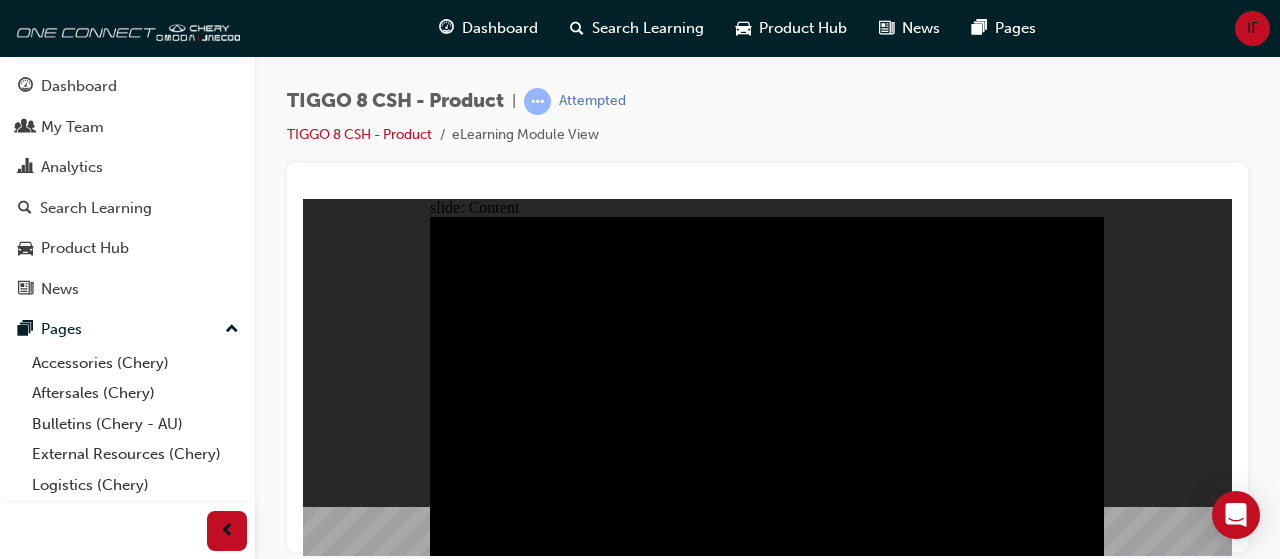 click 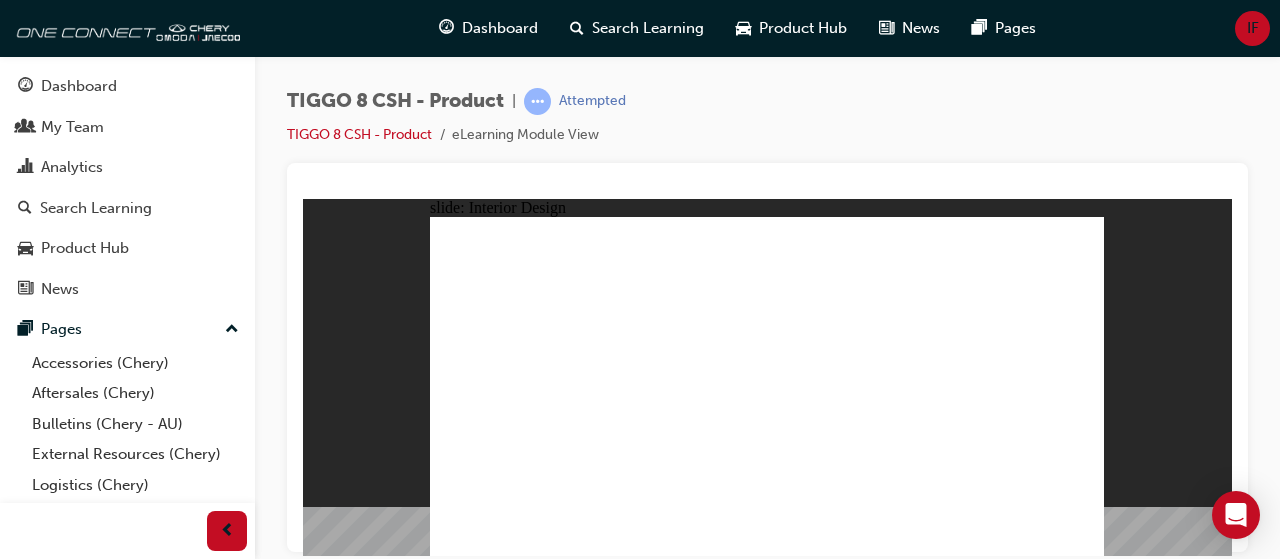 click 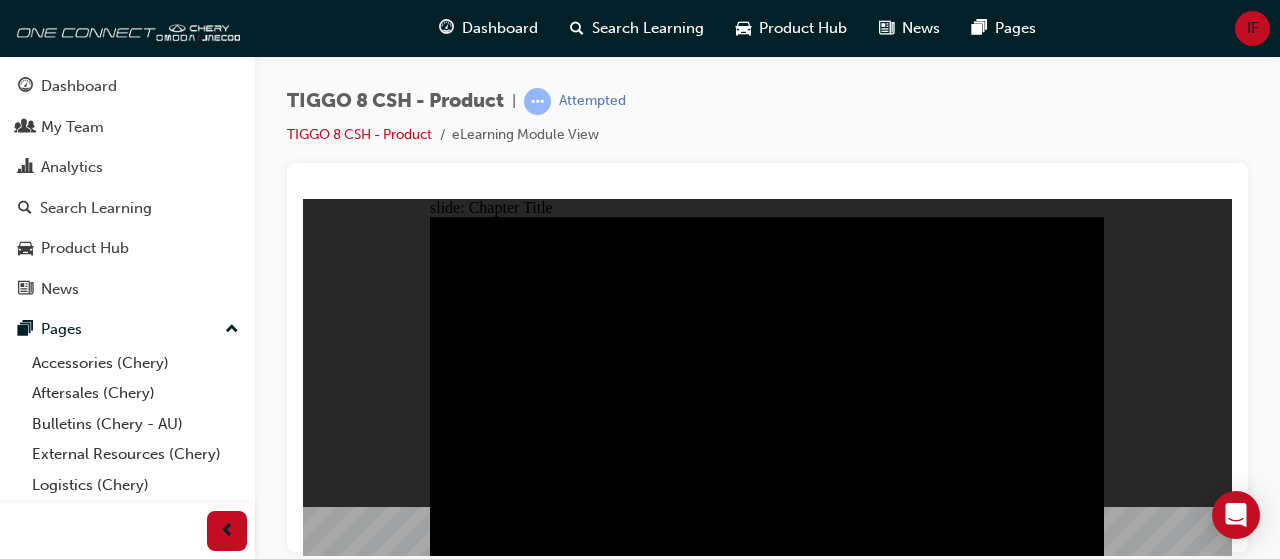 click 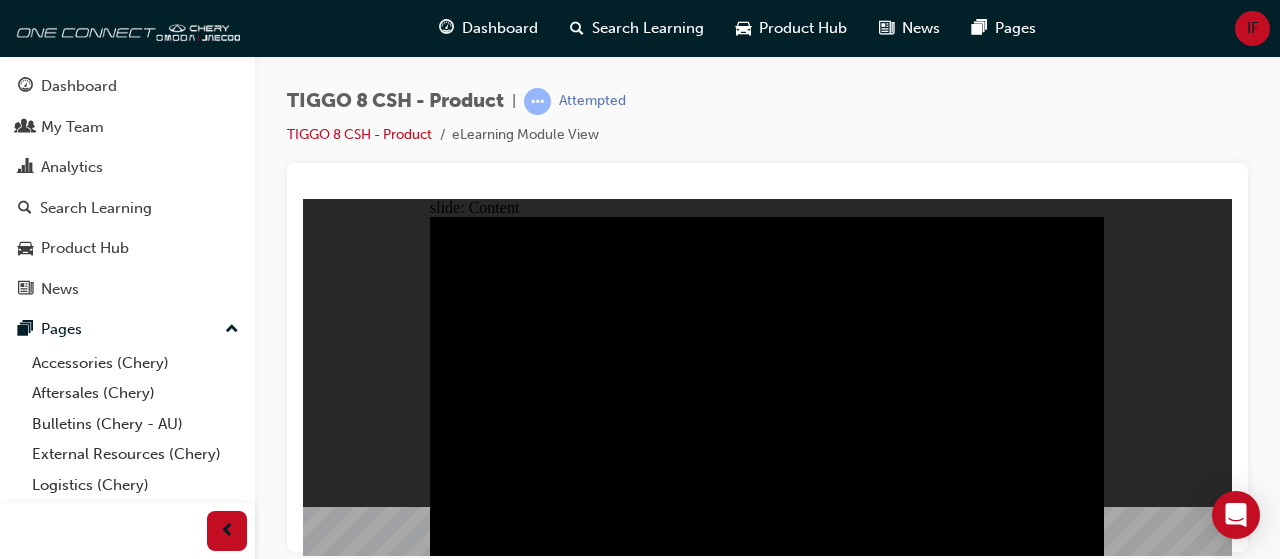 click 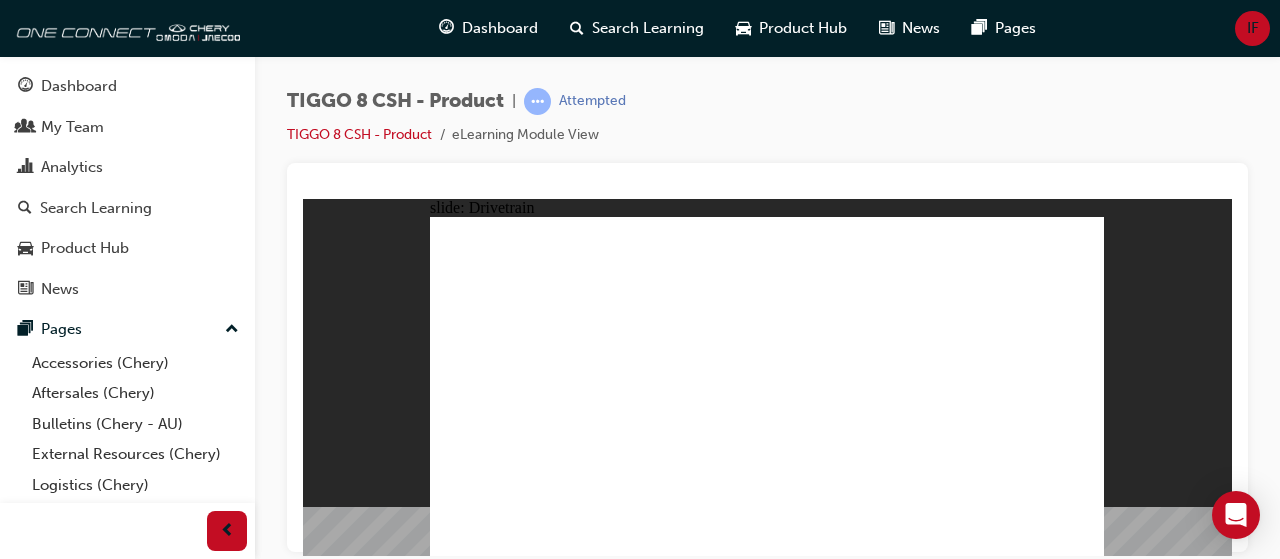 click 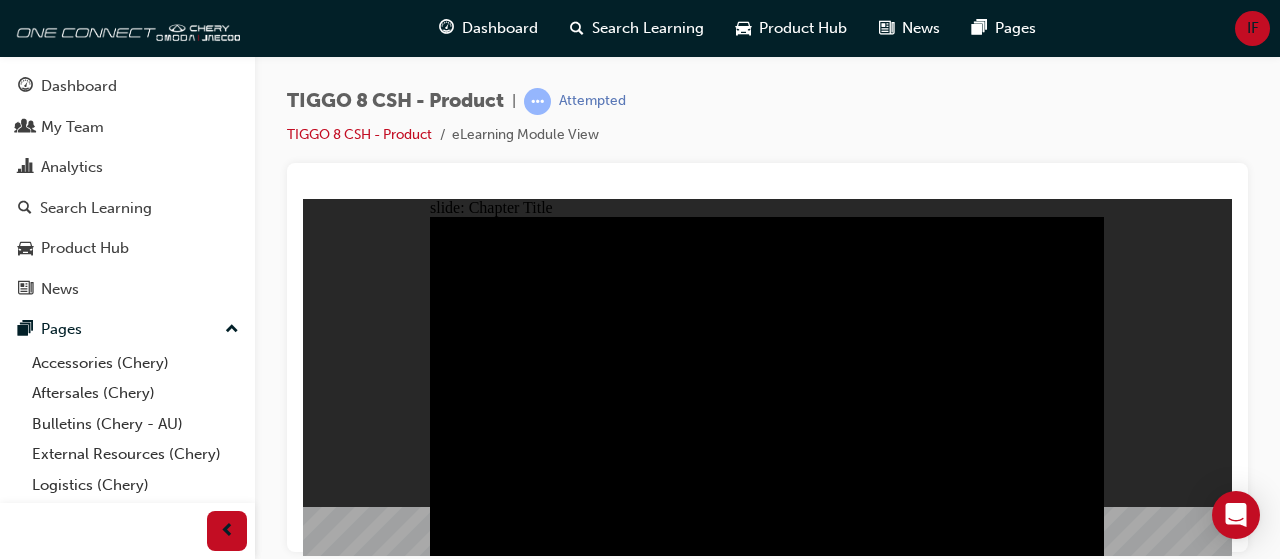 click 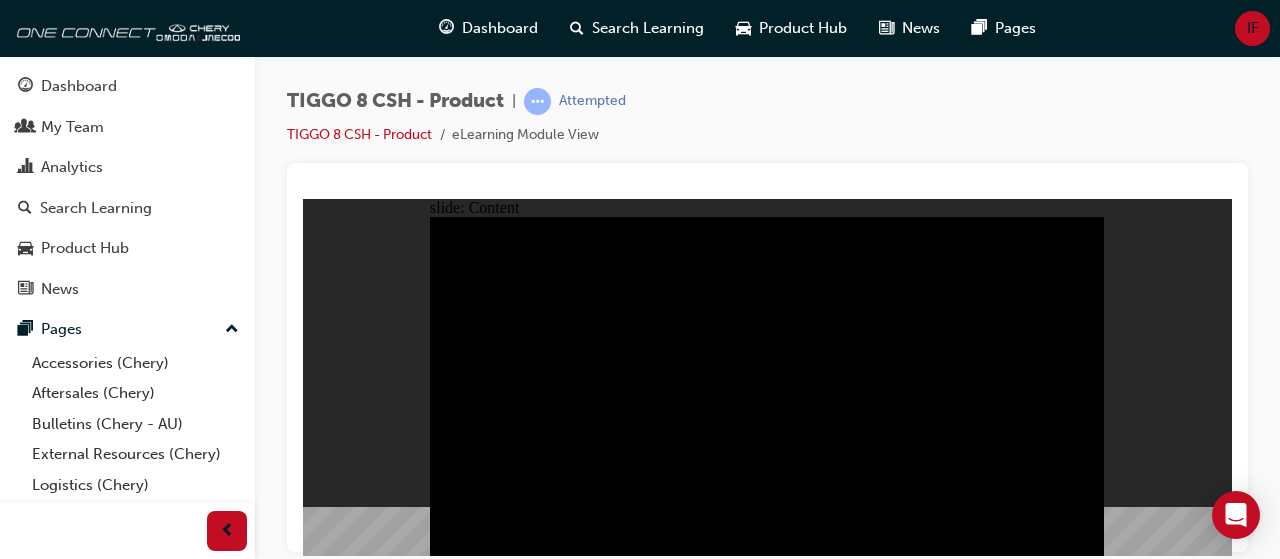 click 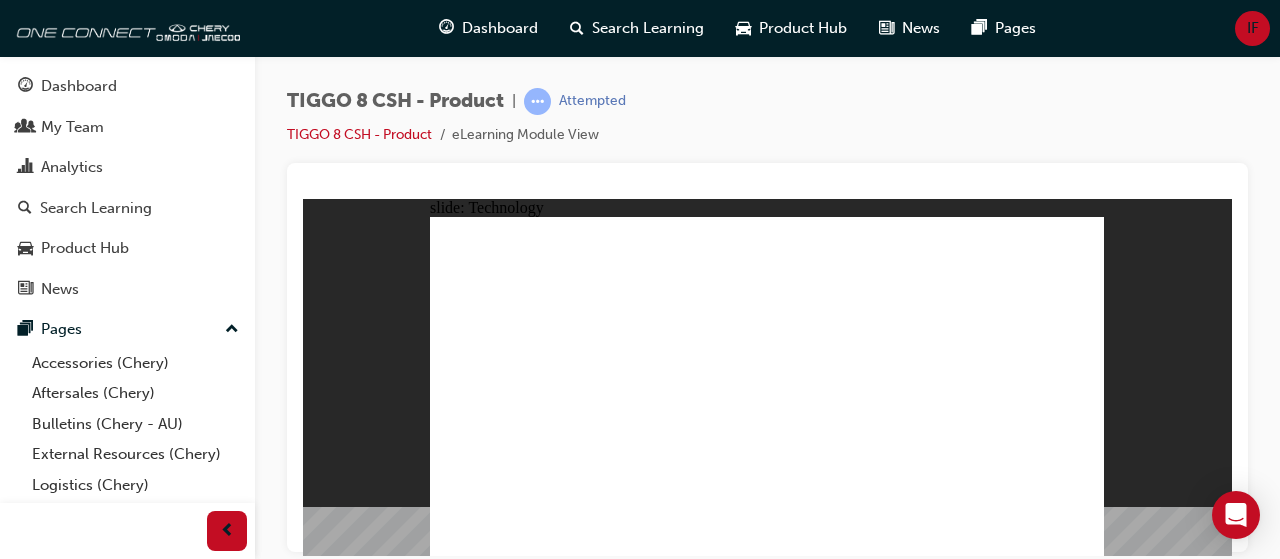 click 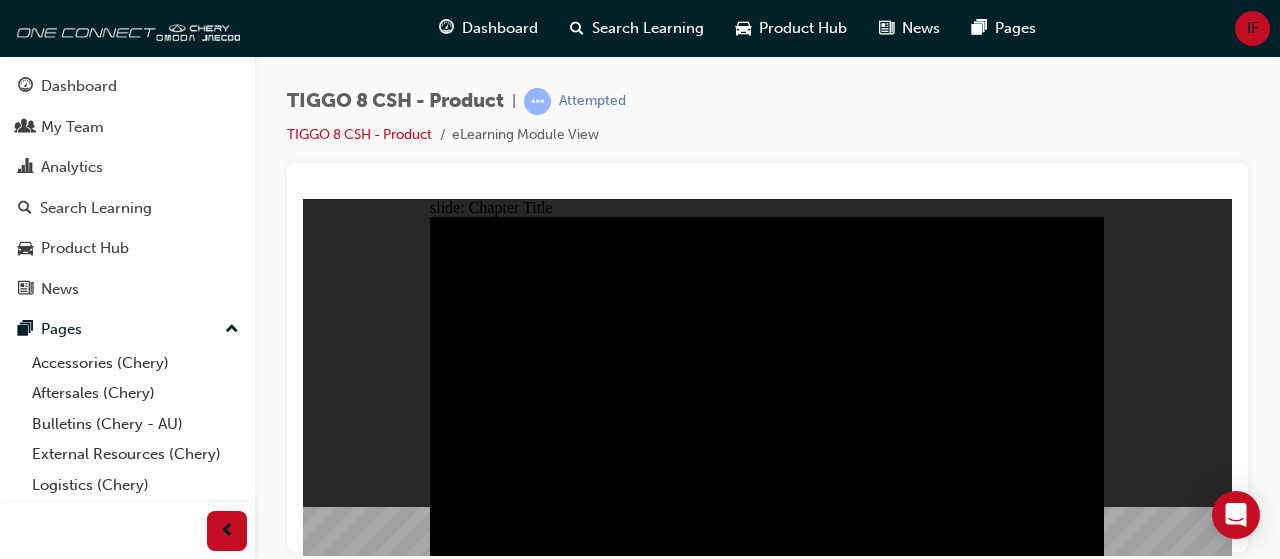 click 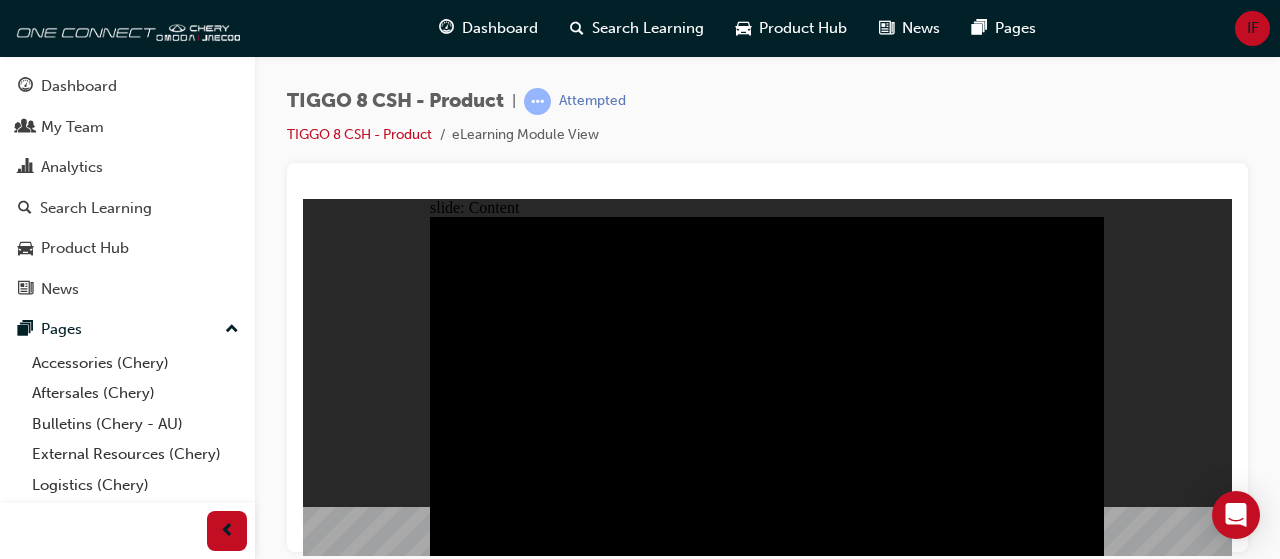 click 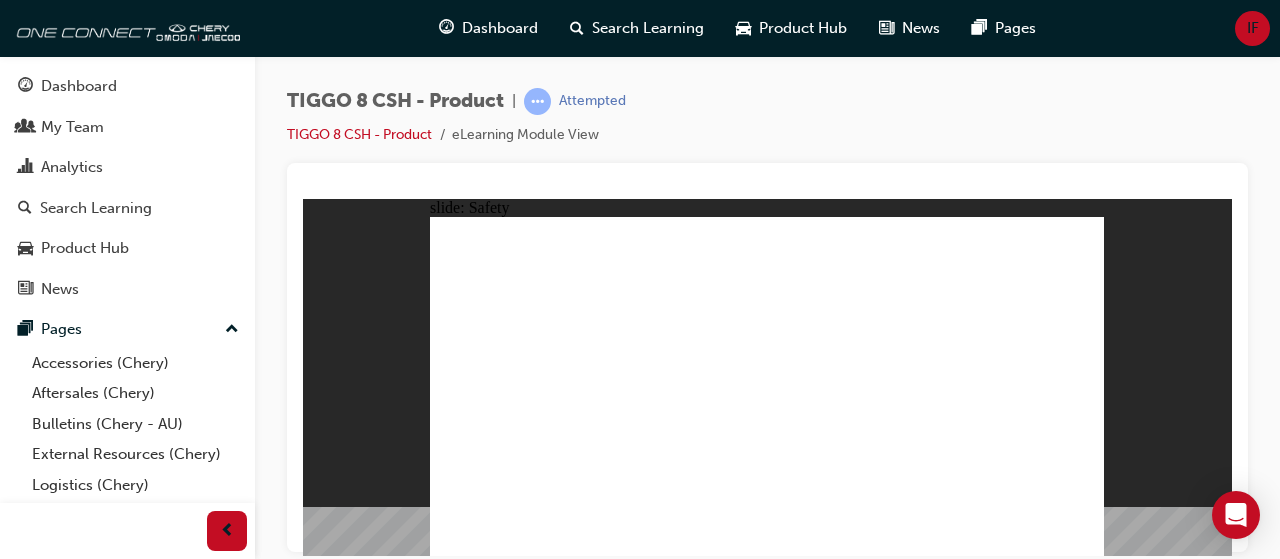 click 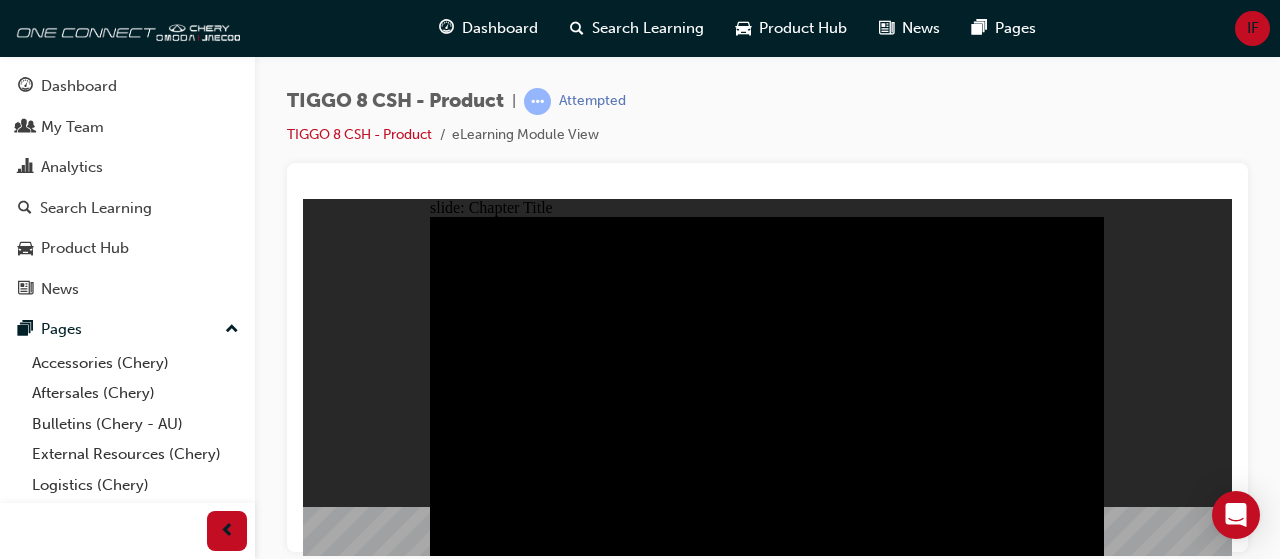 click 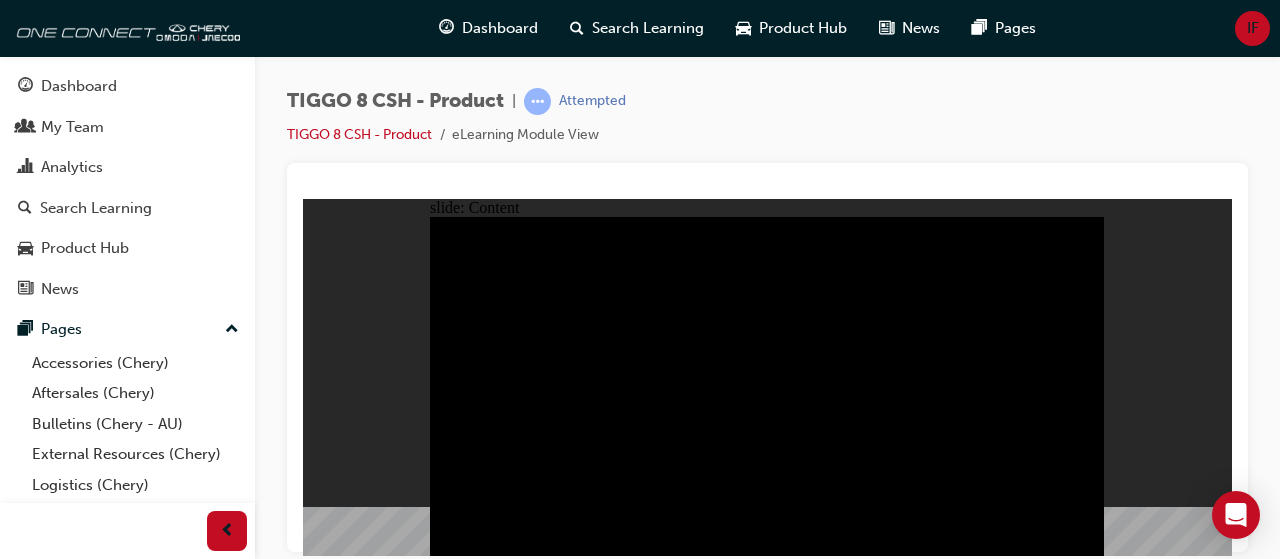 click 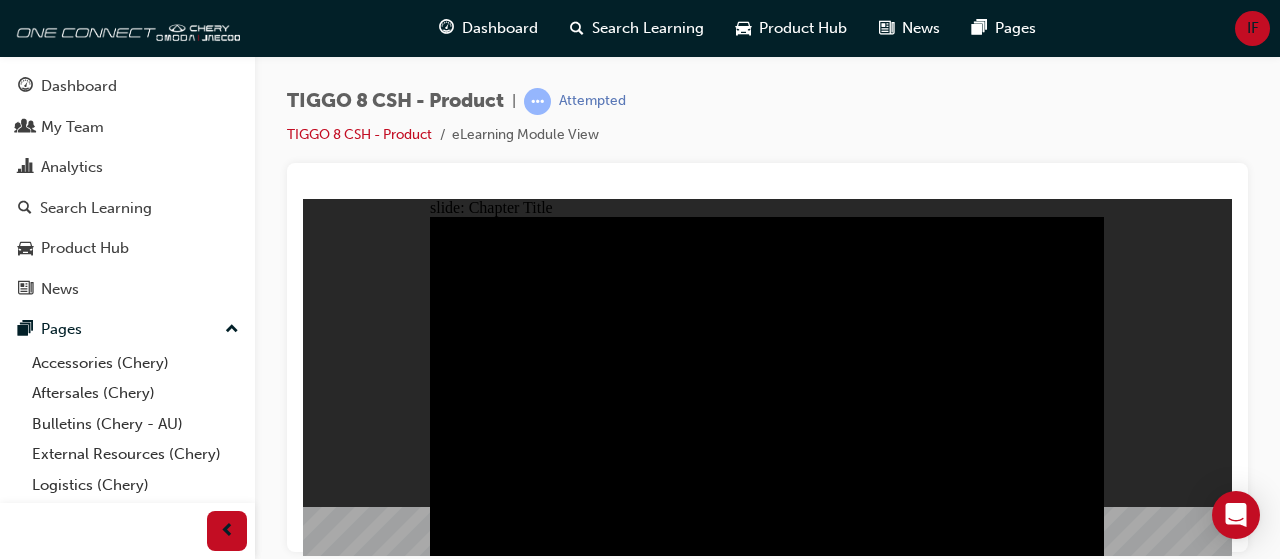 click 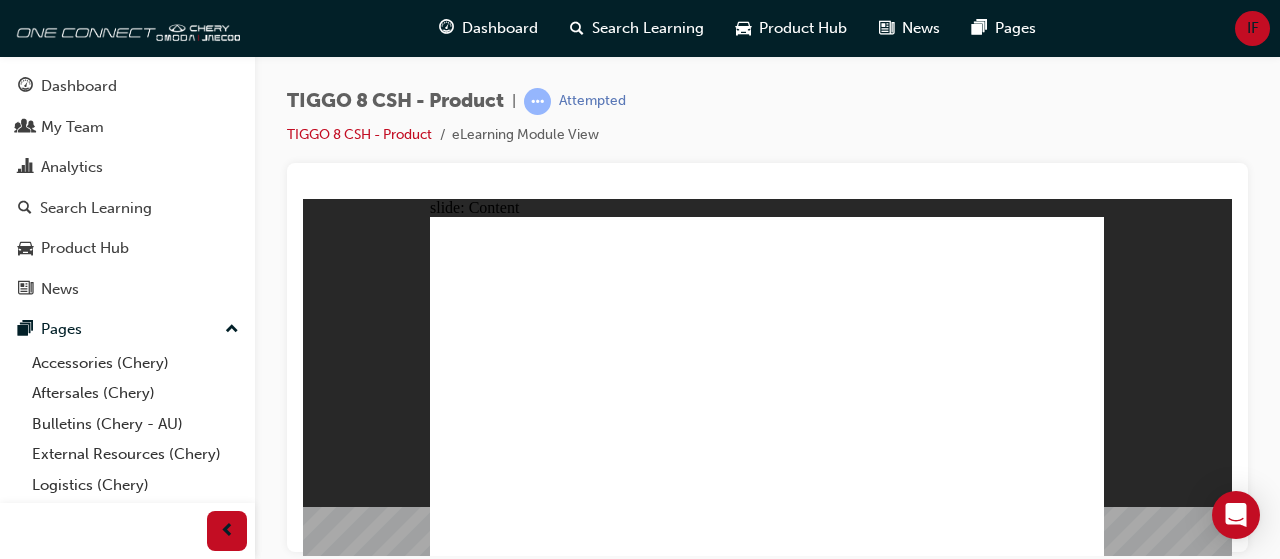 click 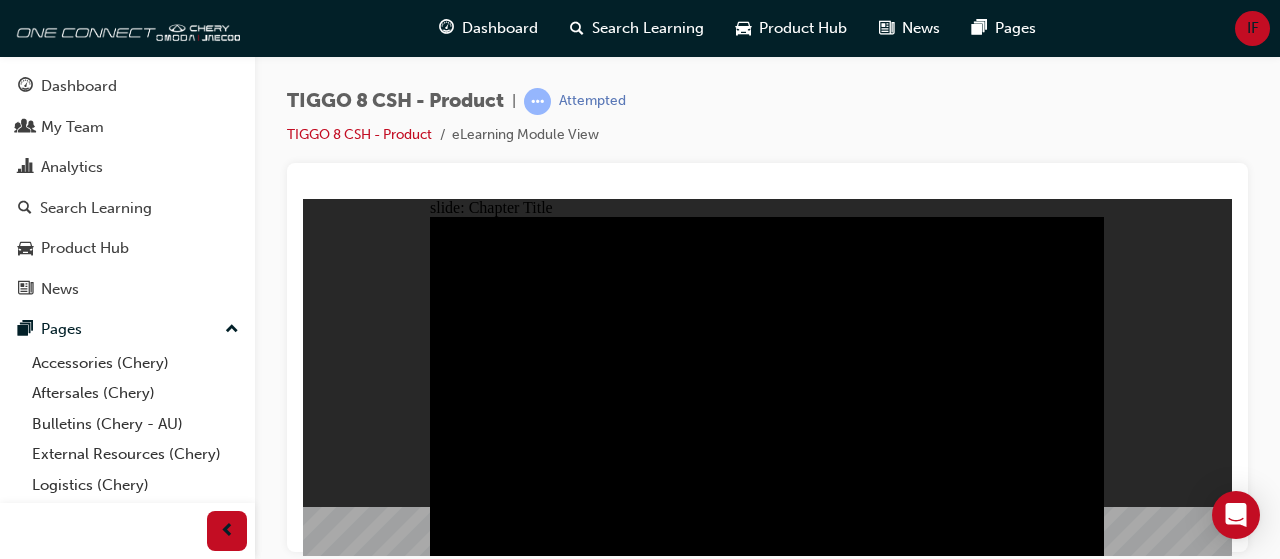 click 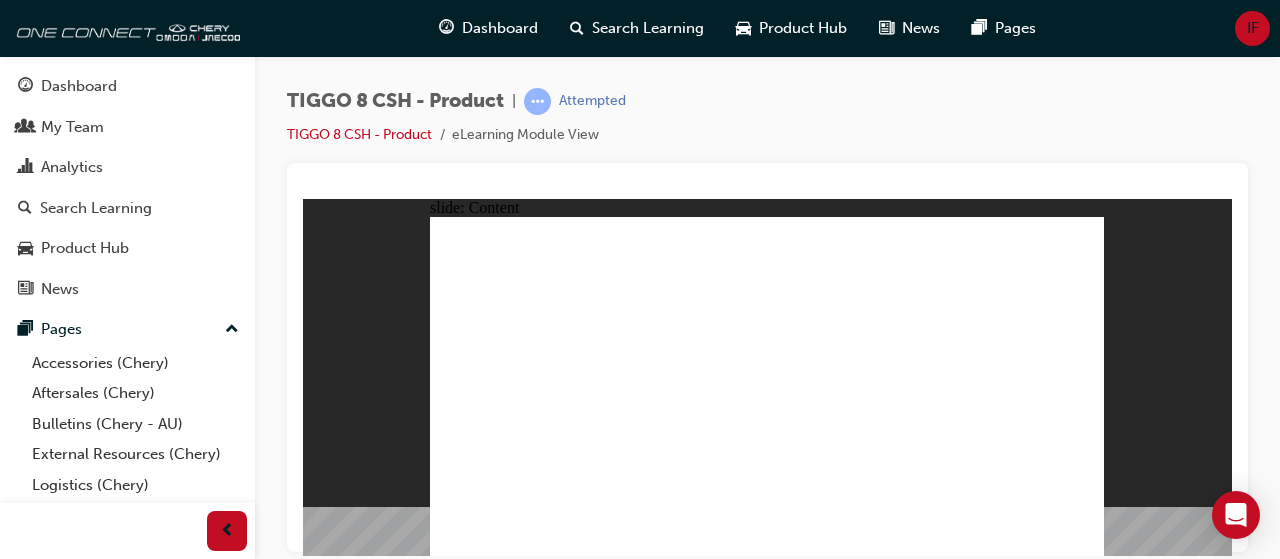 click 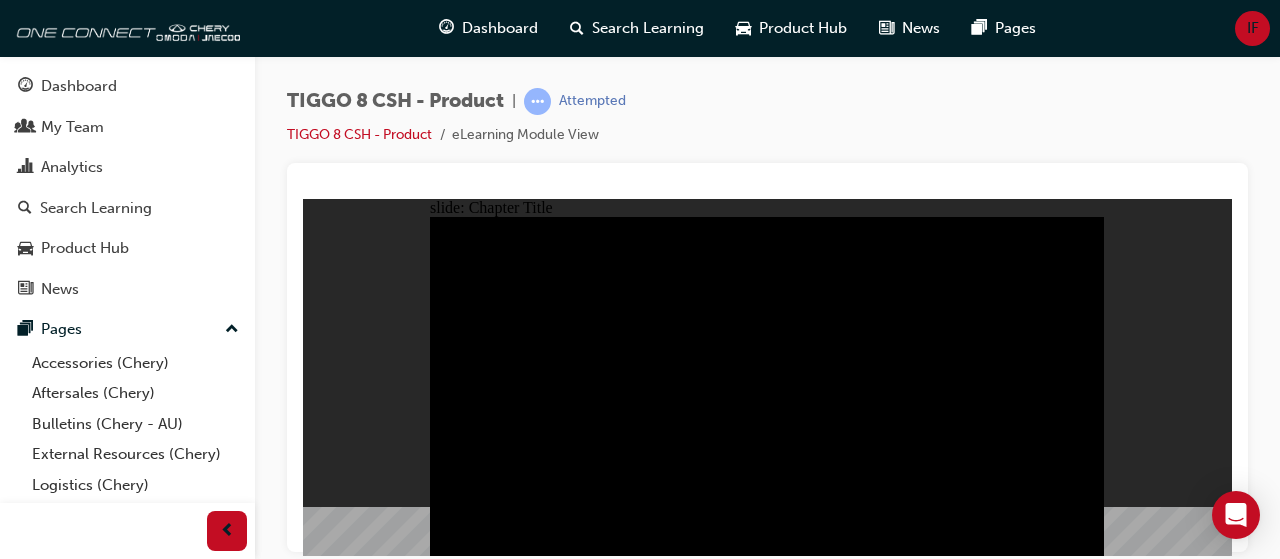 click 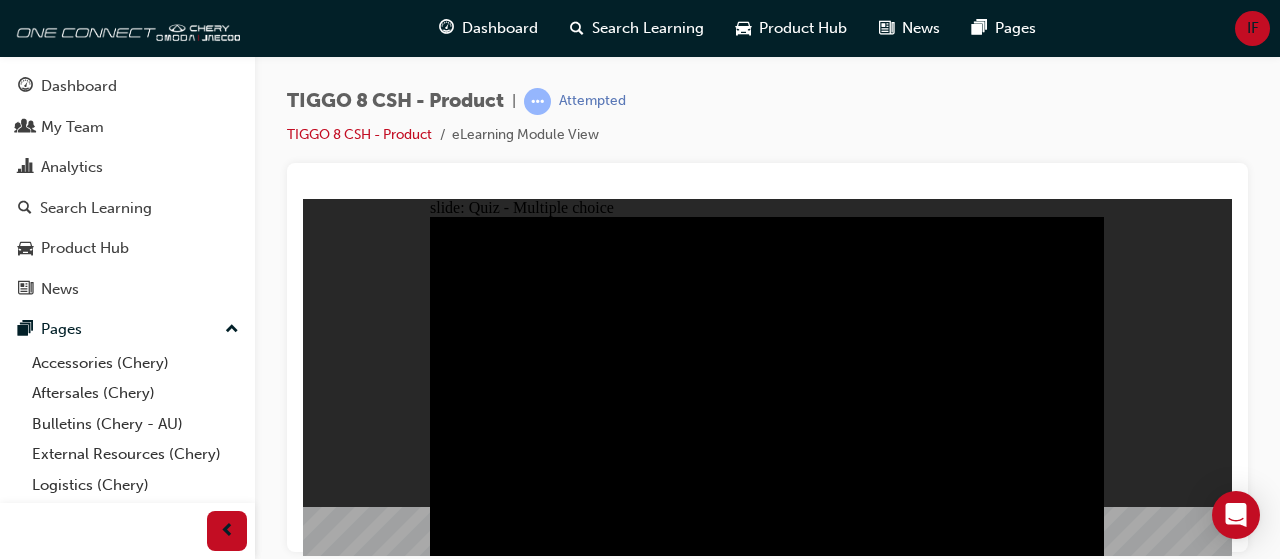 click 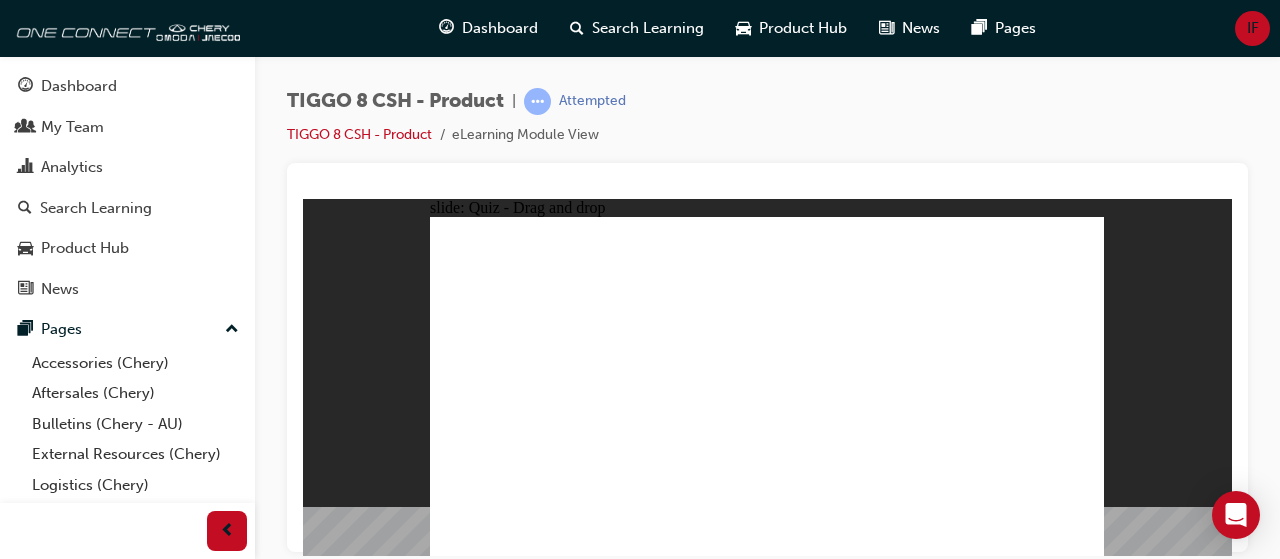 drag, startPoint x: 748, startPoint y: 250, endPoint x: 899, endPoint y: 397, distance: 210.7368 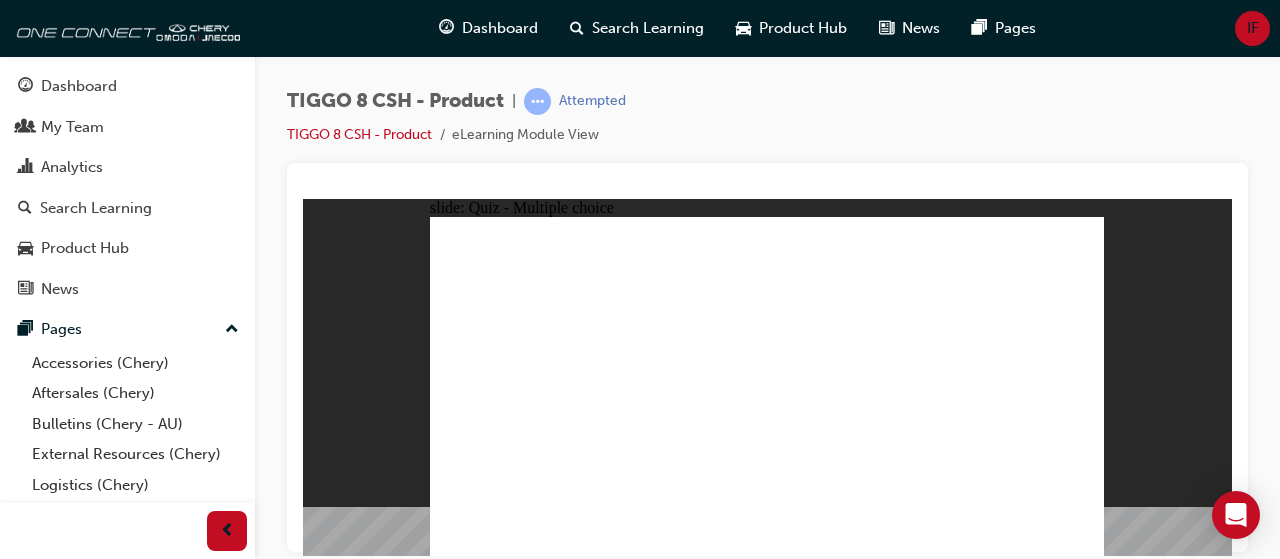 click 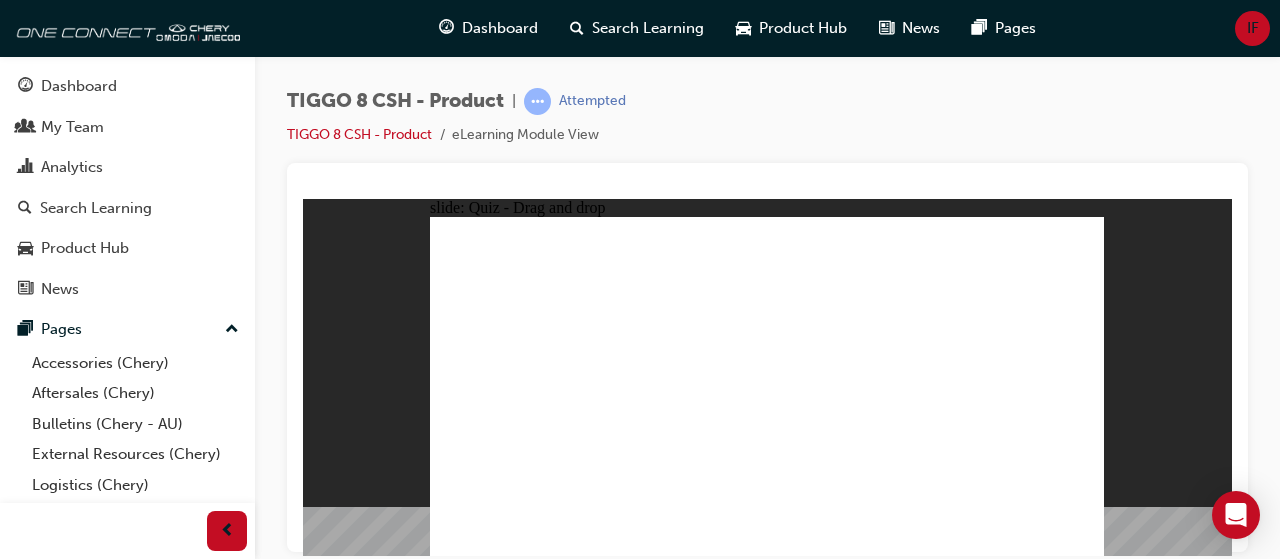 drag, startPoint x: 883, startPoint y: 296, endPoint x: 809, endPoint y: 431, distance: 153.9513 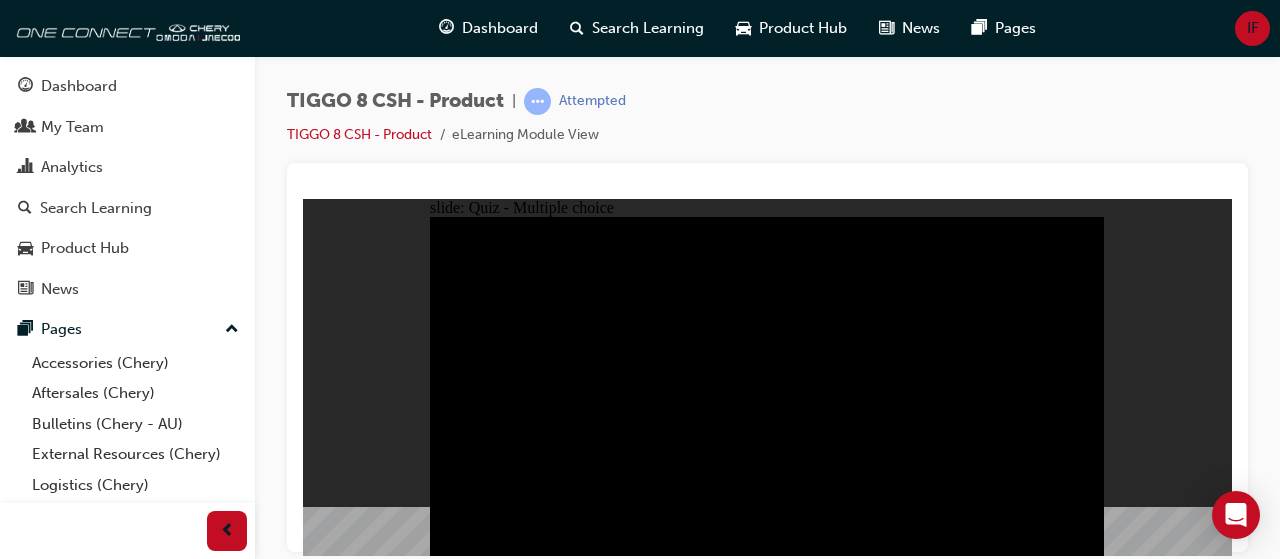 click 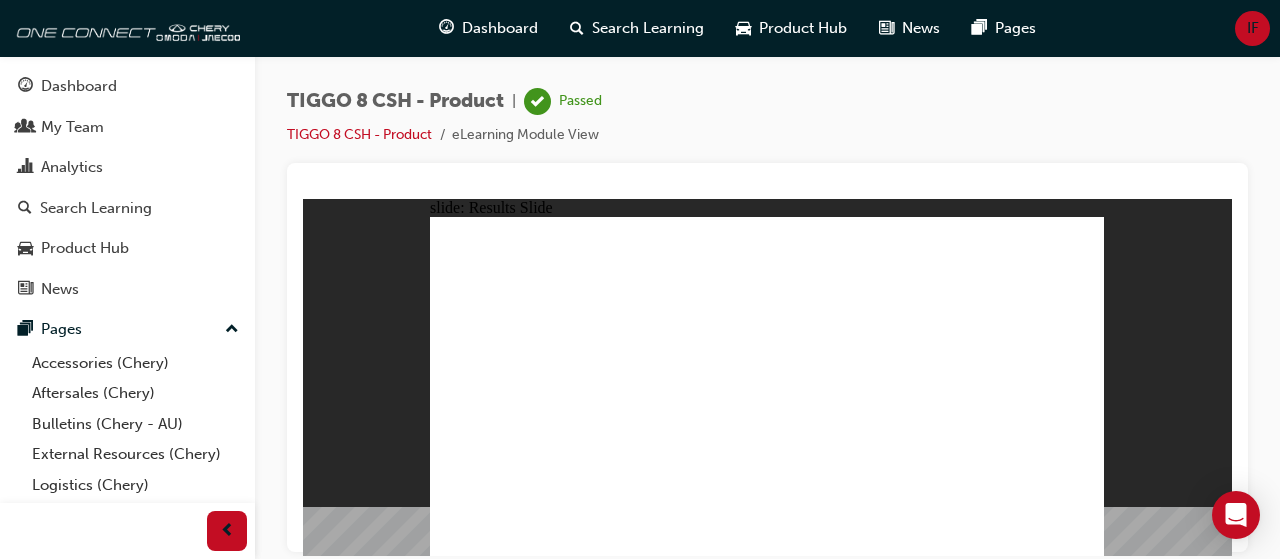 click 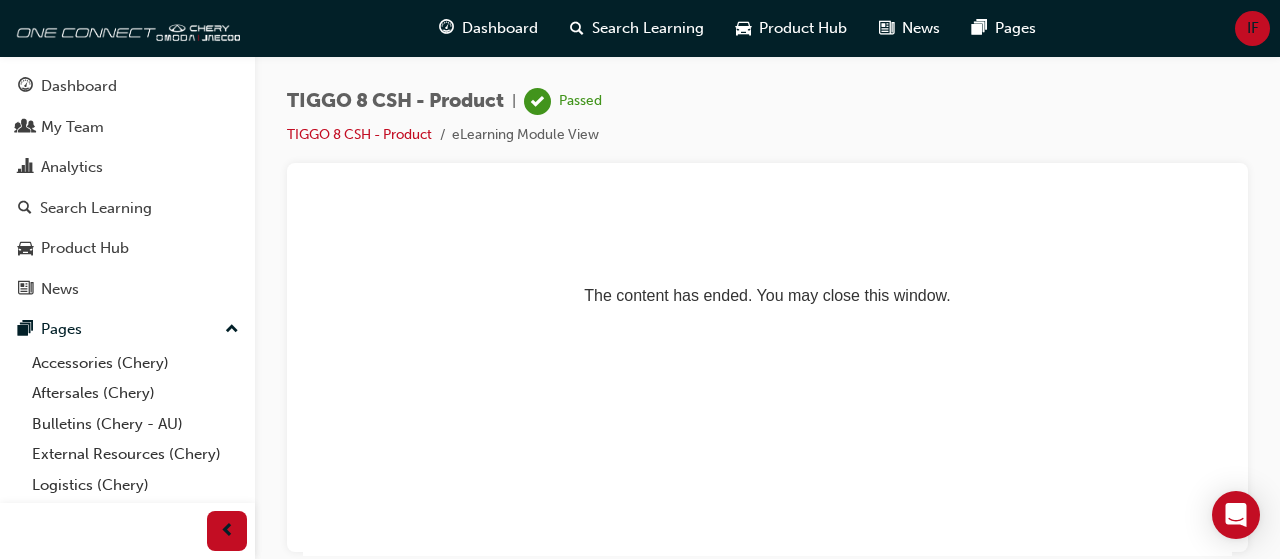 scroll, scrollTop: 0, scrollLeft: 0, axis: both 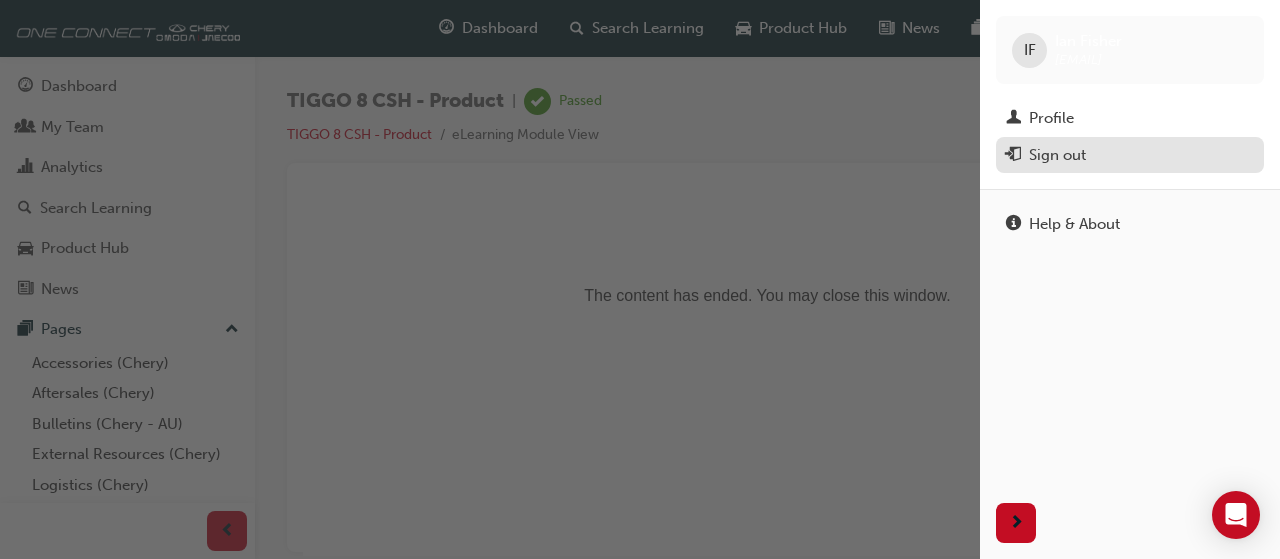 click on "Sign out" at bounding box center (1057, 155) 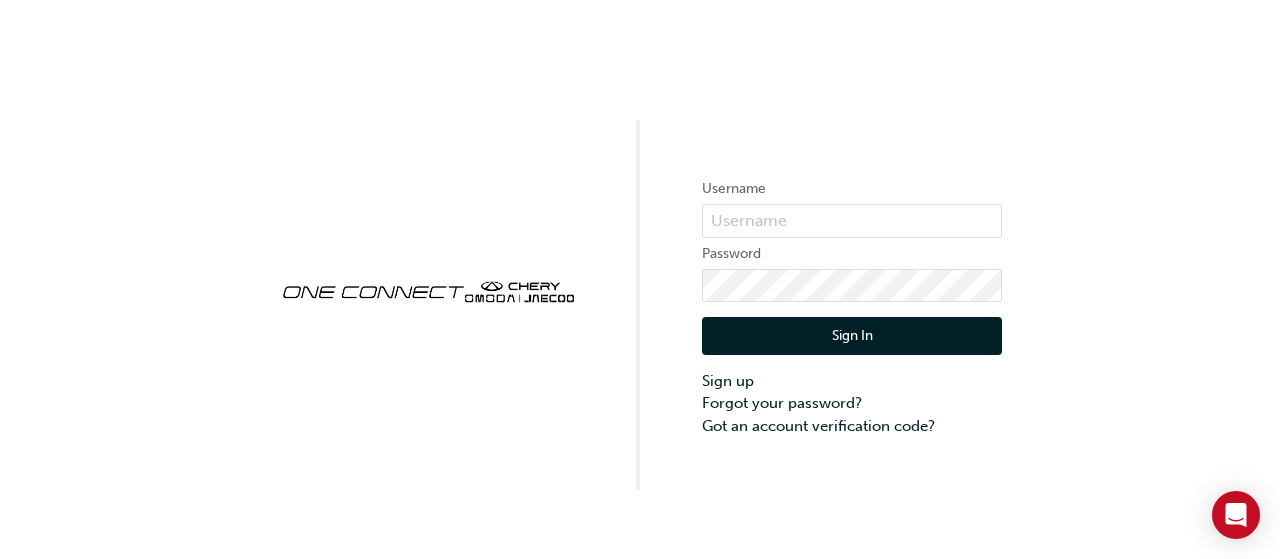 scroll, scrollTop: 0, scrollLeft: 0, axis: both 